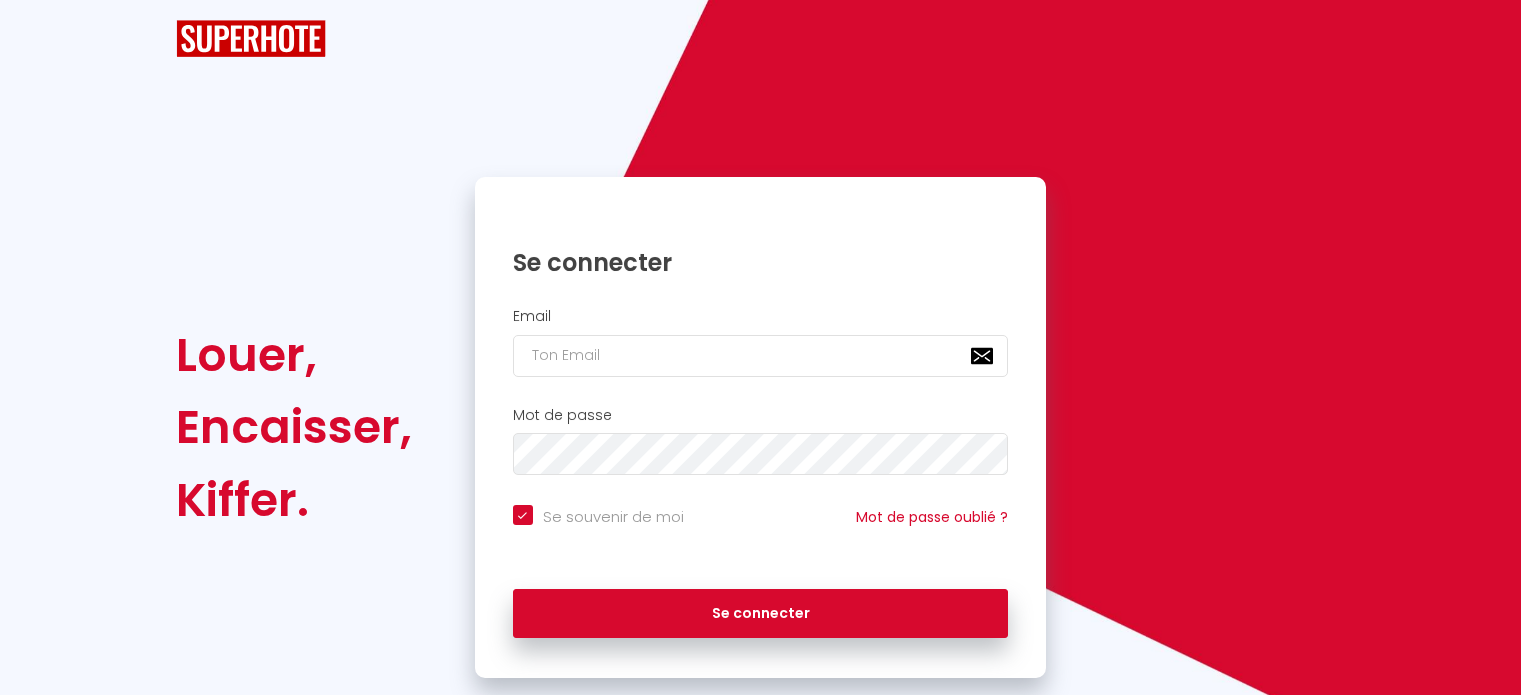 scroll, scrollTop: 42, scrollLeft: 0, axis: vertical 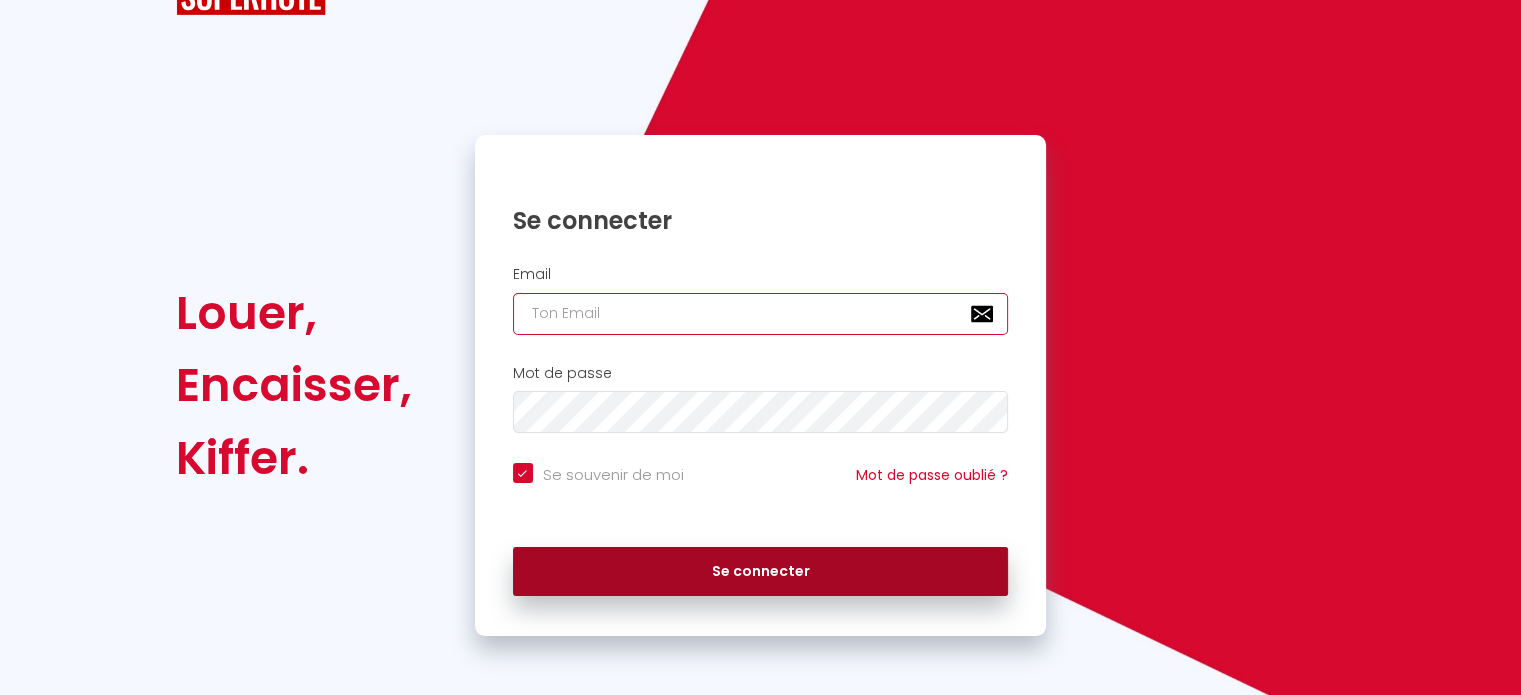 type on "[EMAIL_ADDRESS][DOMAIN_NAME]" 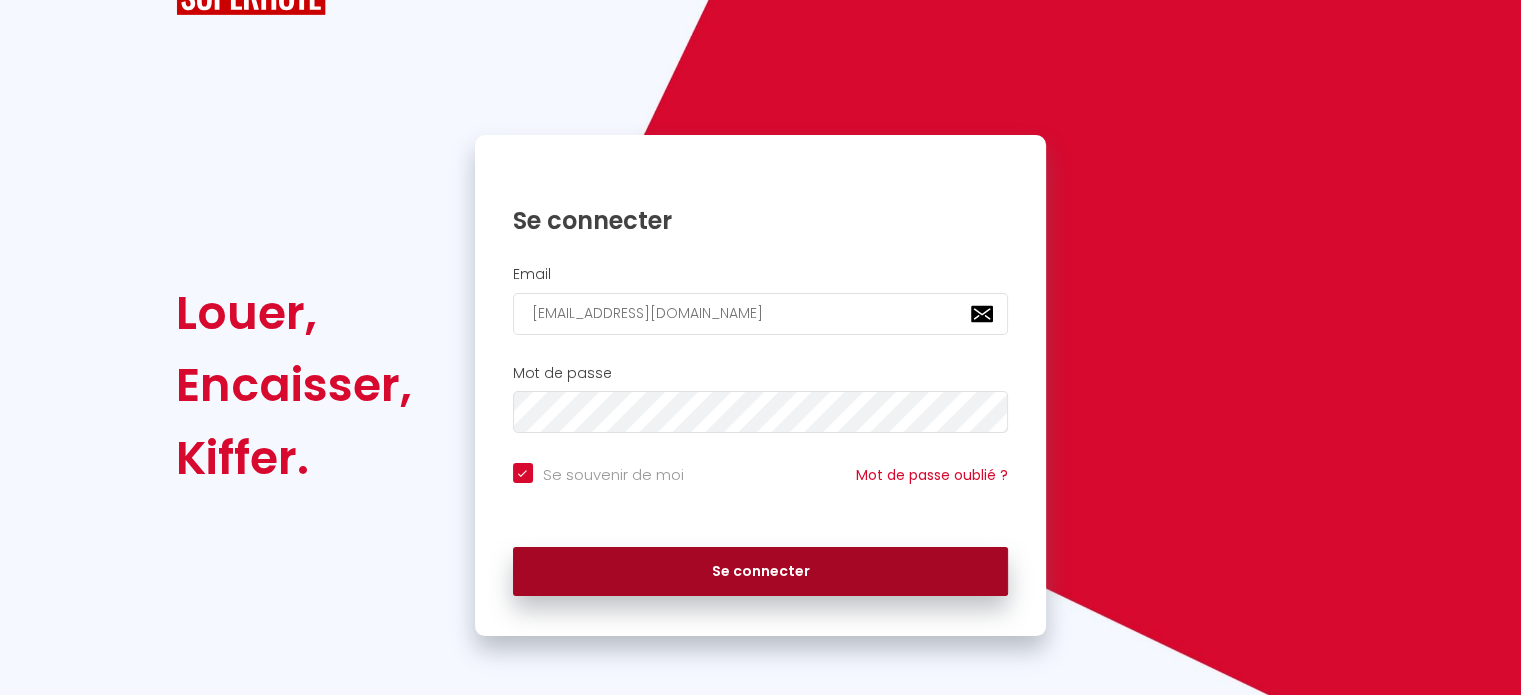 click on "Se connecter" at bounding box center [761, 572] 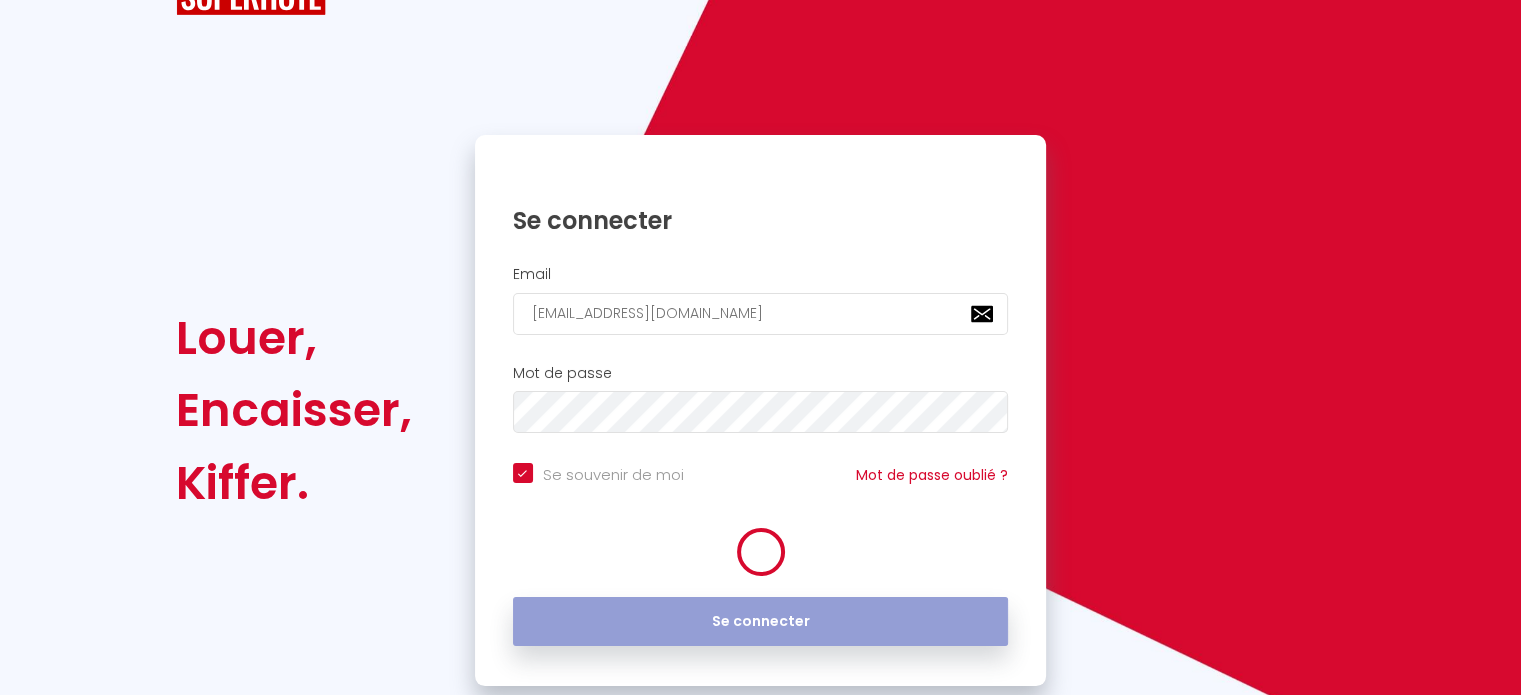 scroll, scrollTop: 0, scrollLeft: 0, axis: both 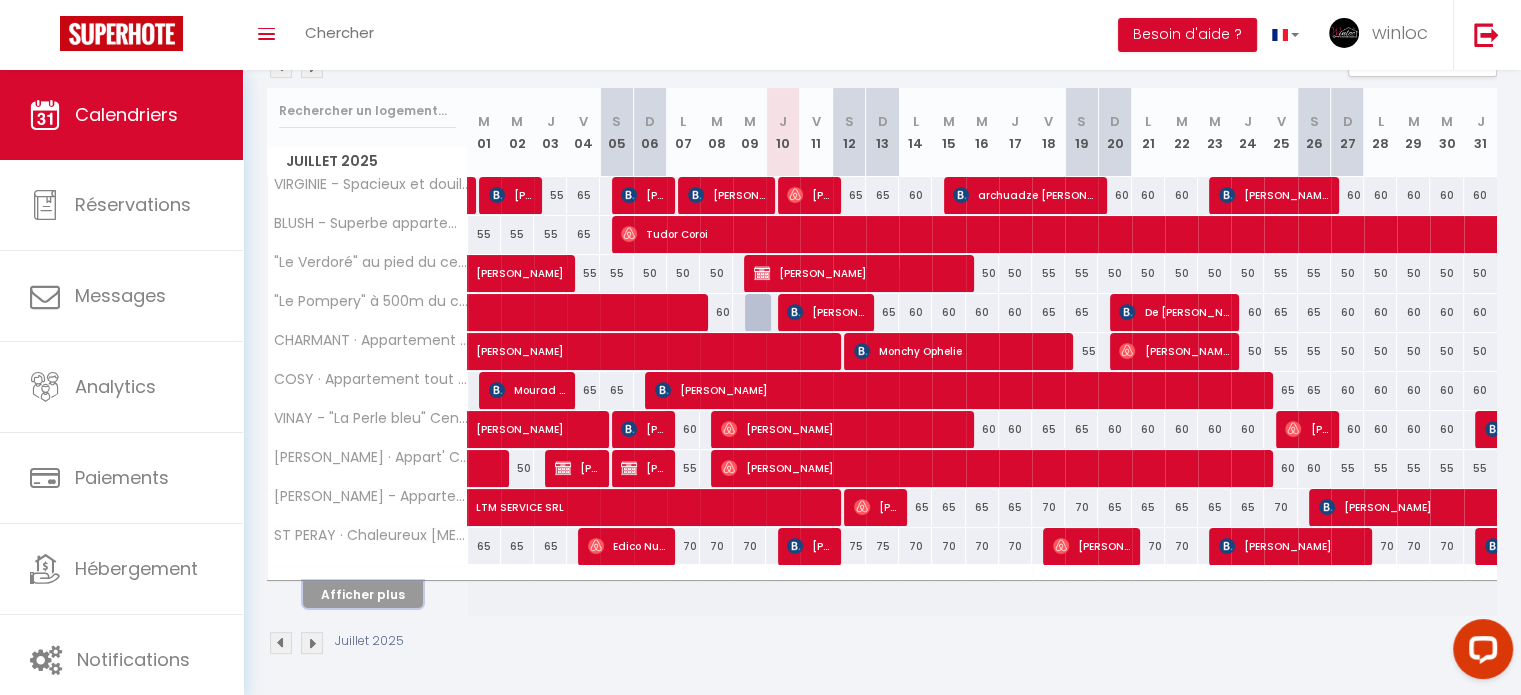 click on "Afficher plus" at bounding box center (363, 594) 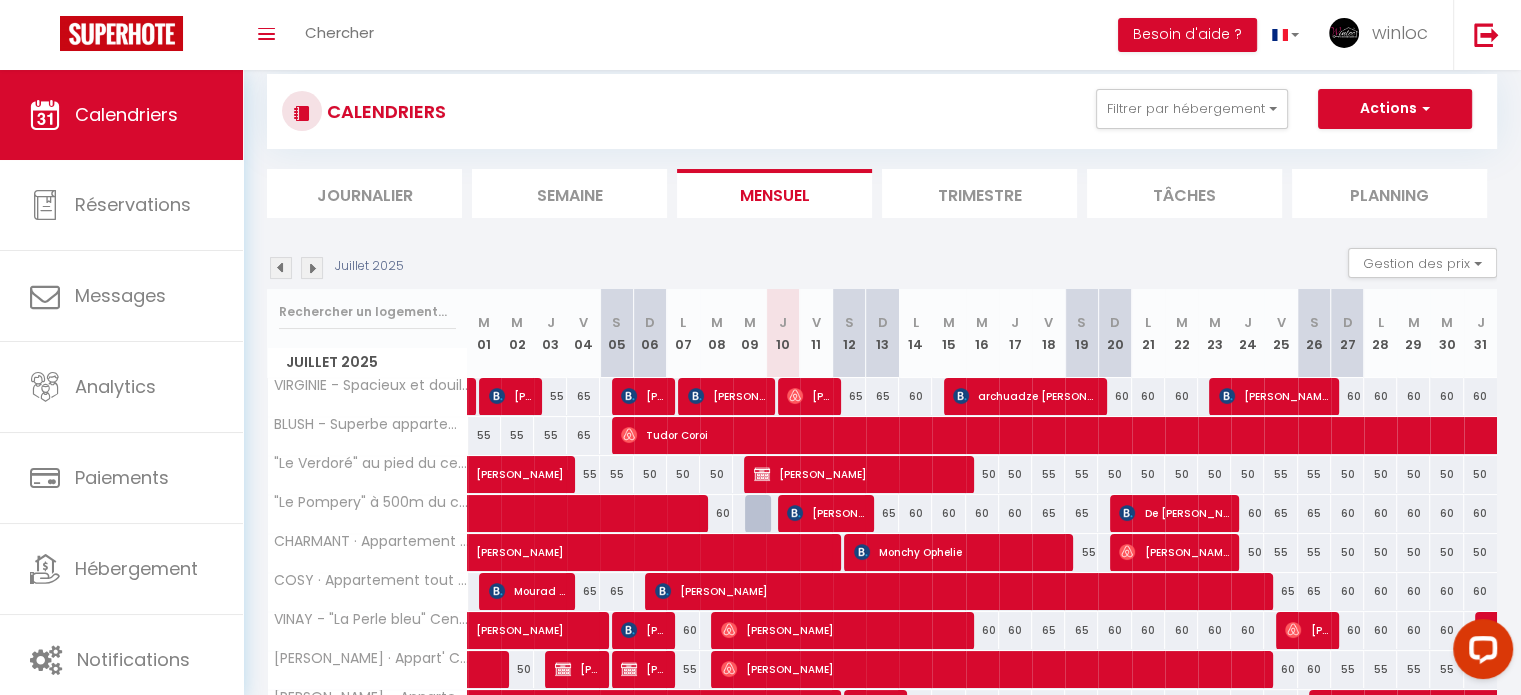 scroll, scrollTop: 29, scrollLeft: 0, axis: vertical 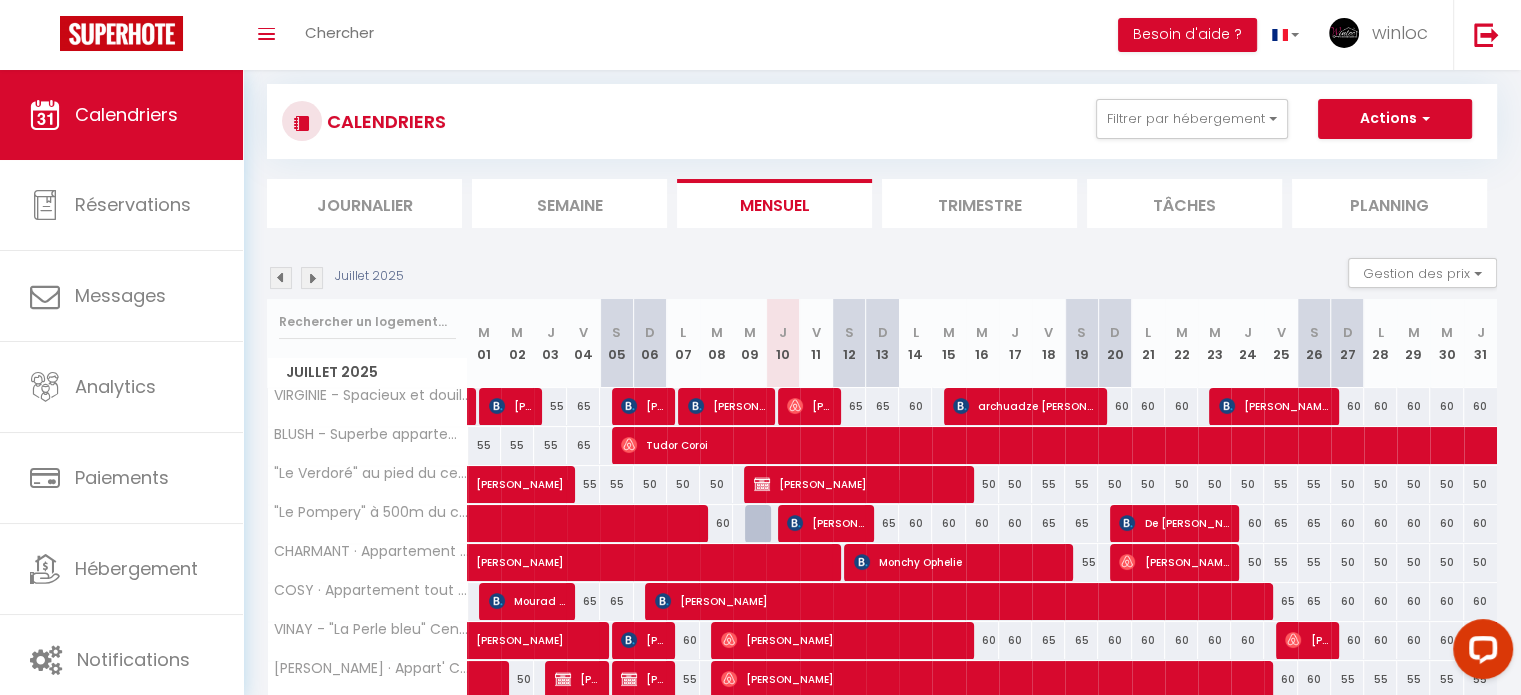 click at bounding box center [312, 278] 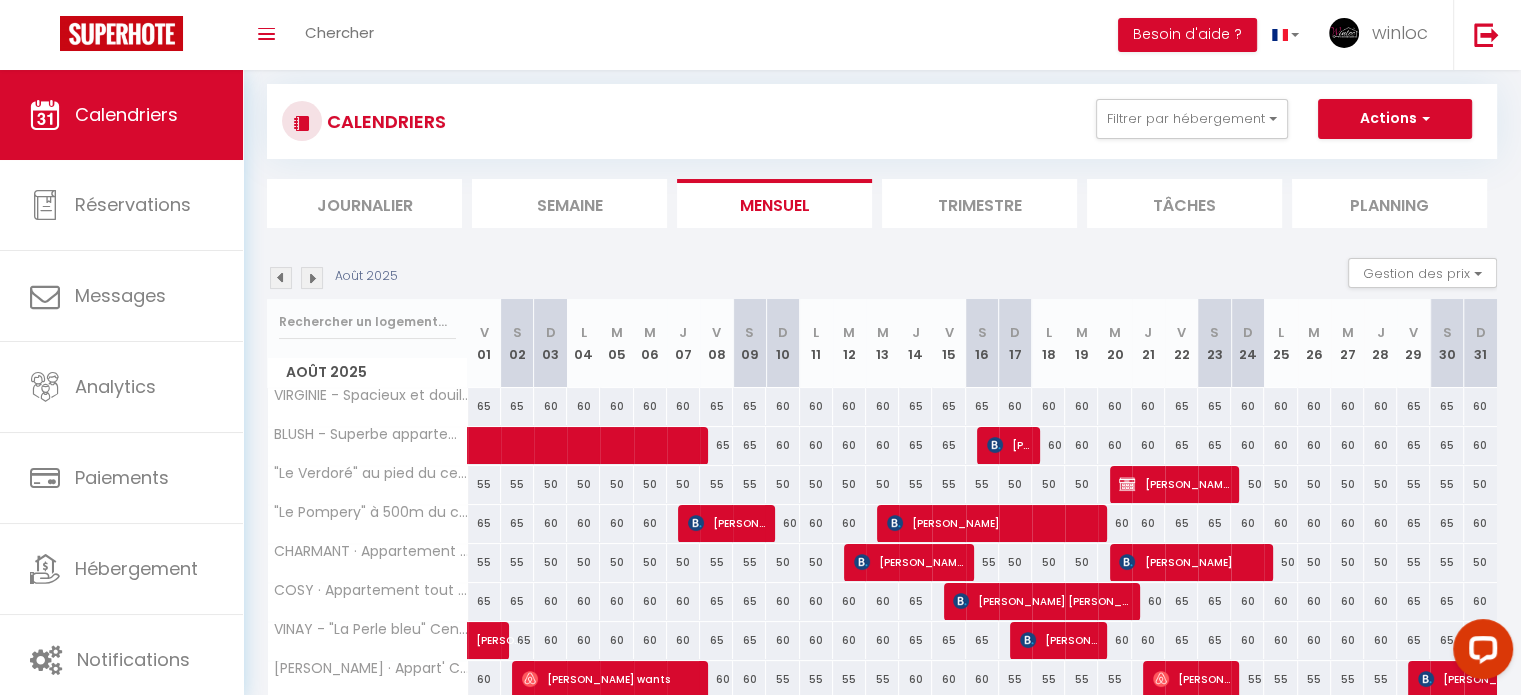 click at bounding box center [312, 278] 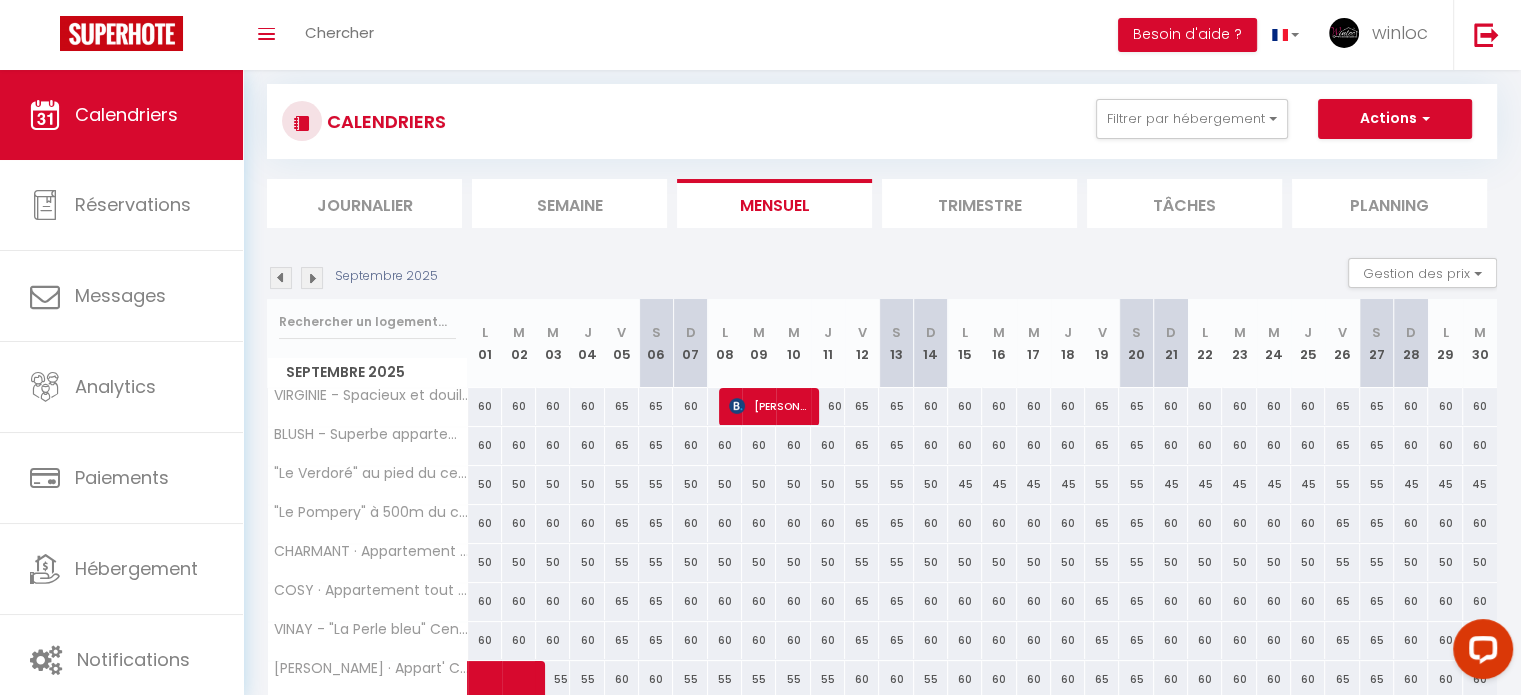 scroll, scrollTop: 240, scrollLeft: 0, axis: vertical 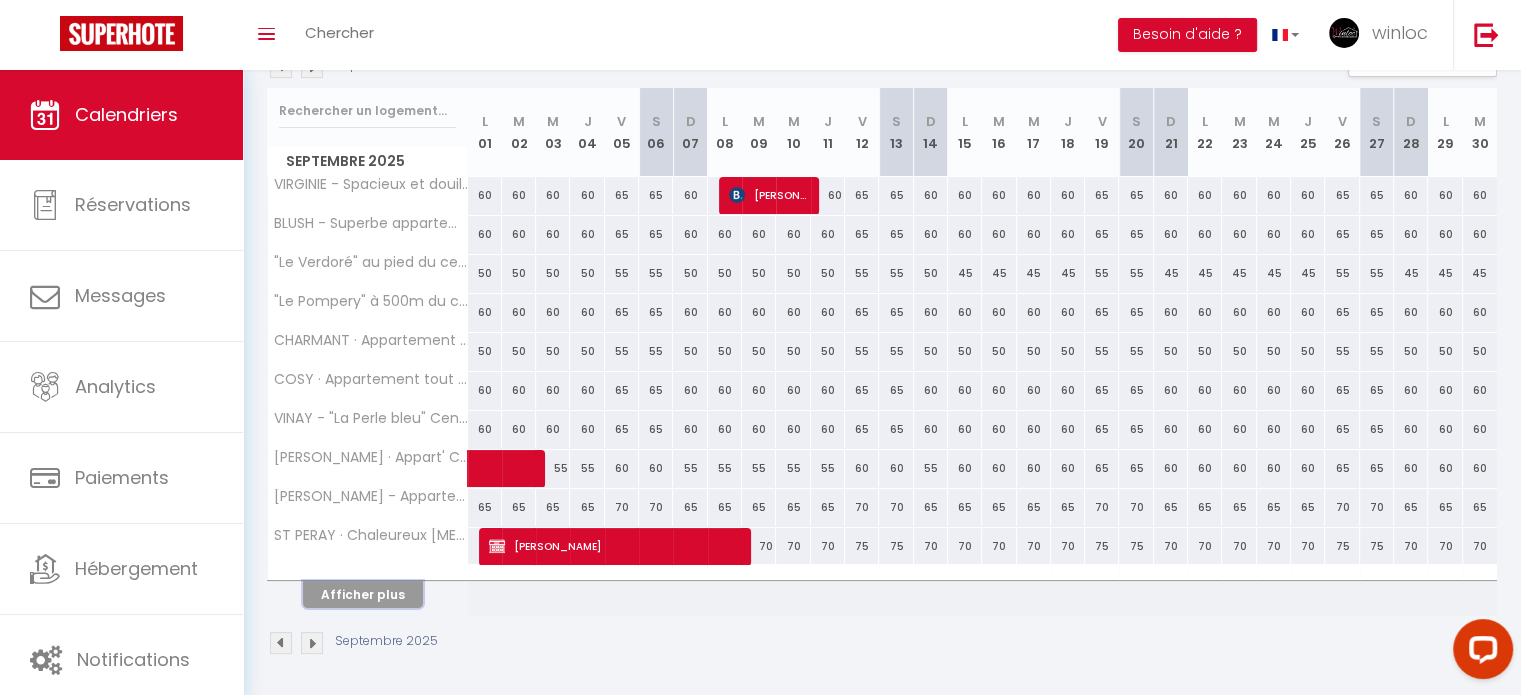 click on "Afficher plus" at bounding box center [363, 594] 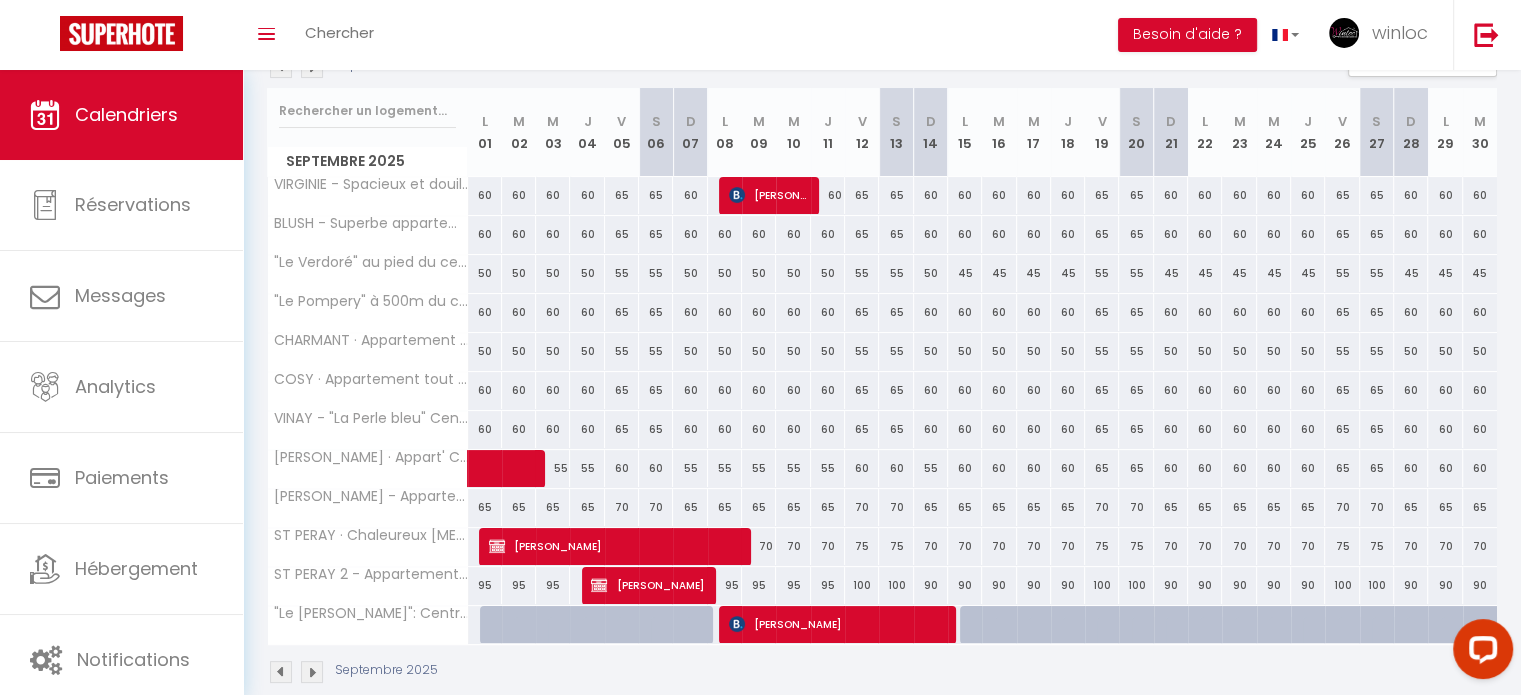 scroll, scrollTop: 268, scrollLeft: 0, axis: vertical 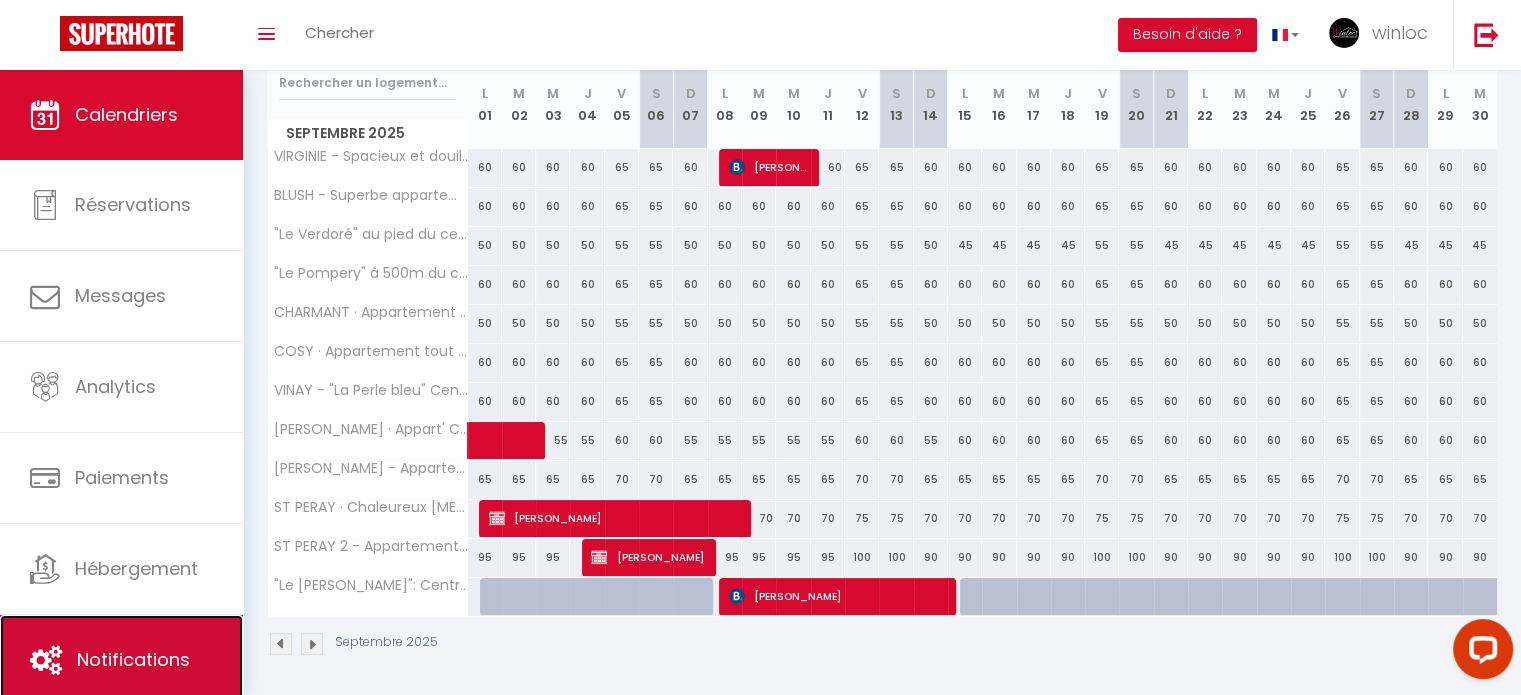 click on "Notifications" at bounding box center [133, 659] 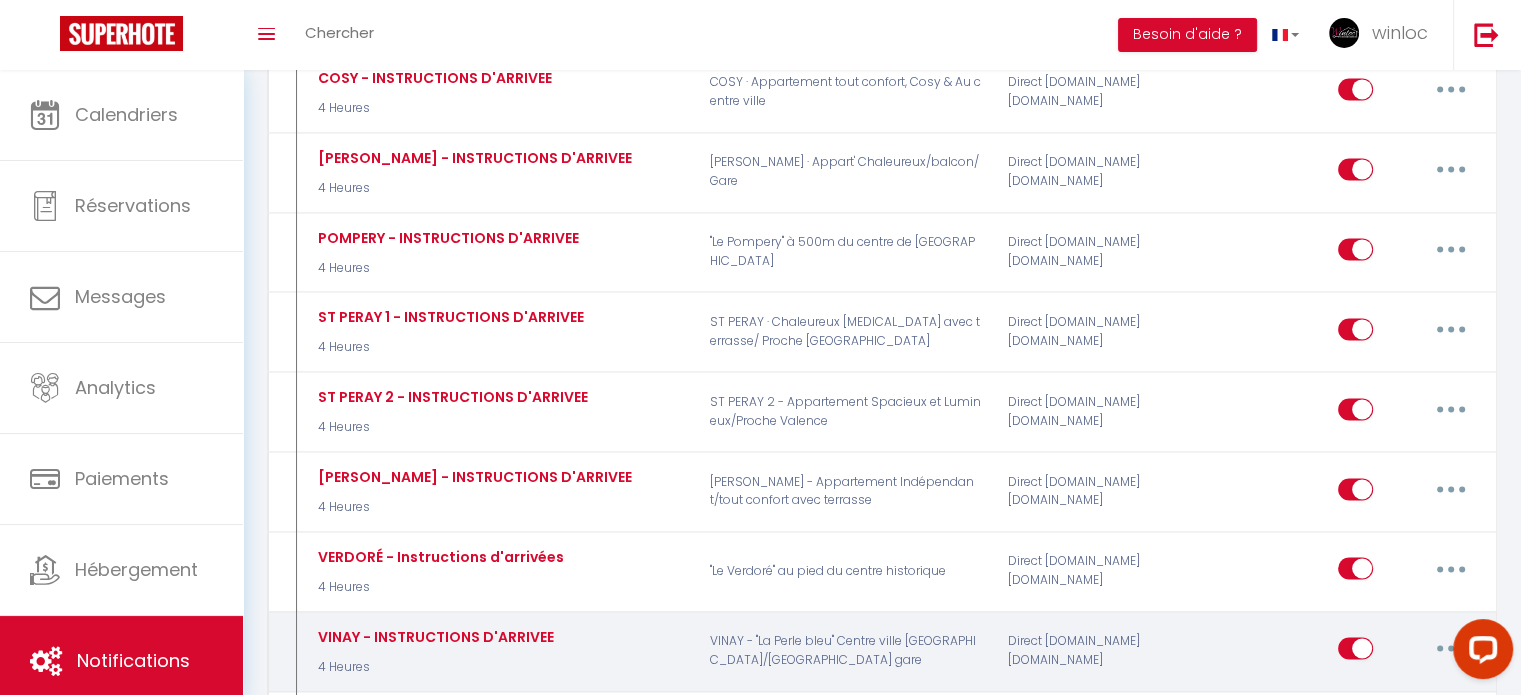 scroll, scrollTop: 3107, scrollLeft: 0, axis: vertical 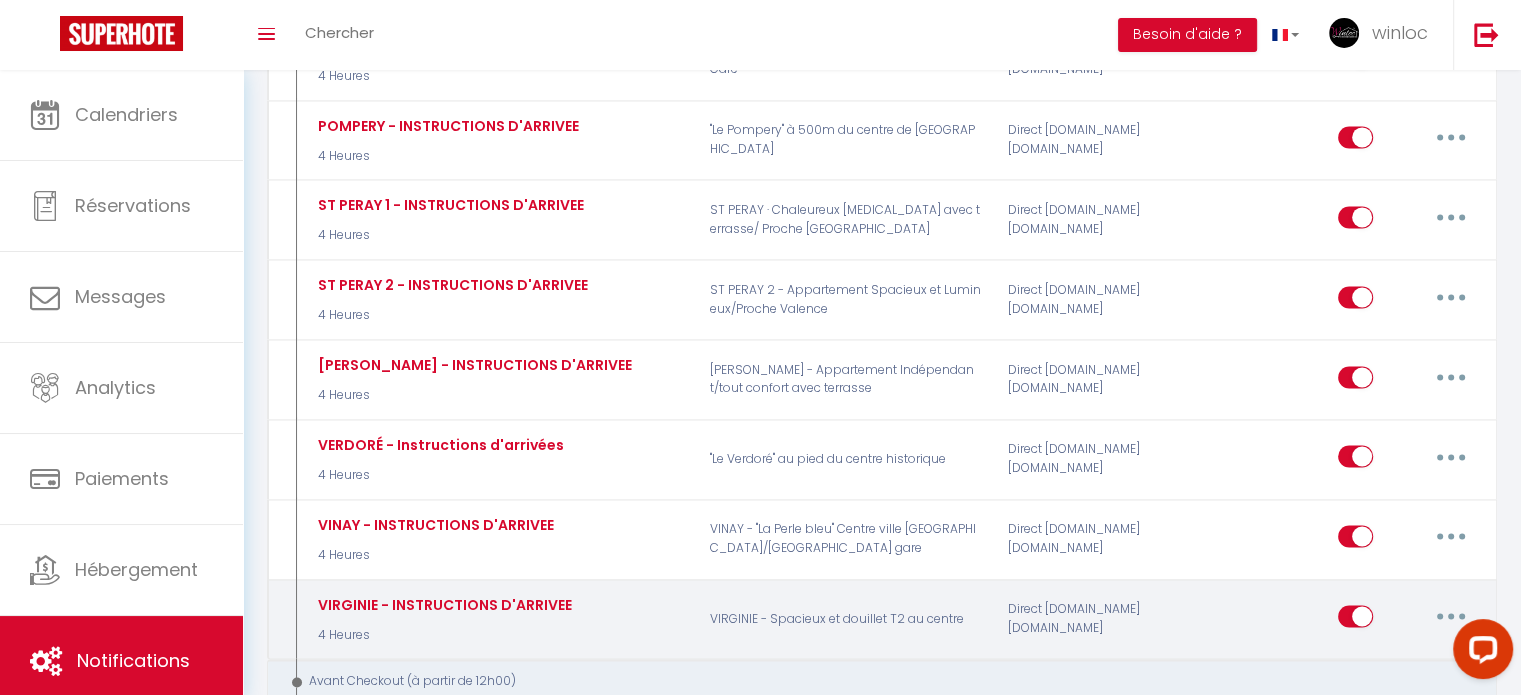 click at bounding box center (1451, 616) 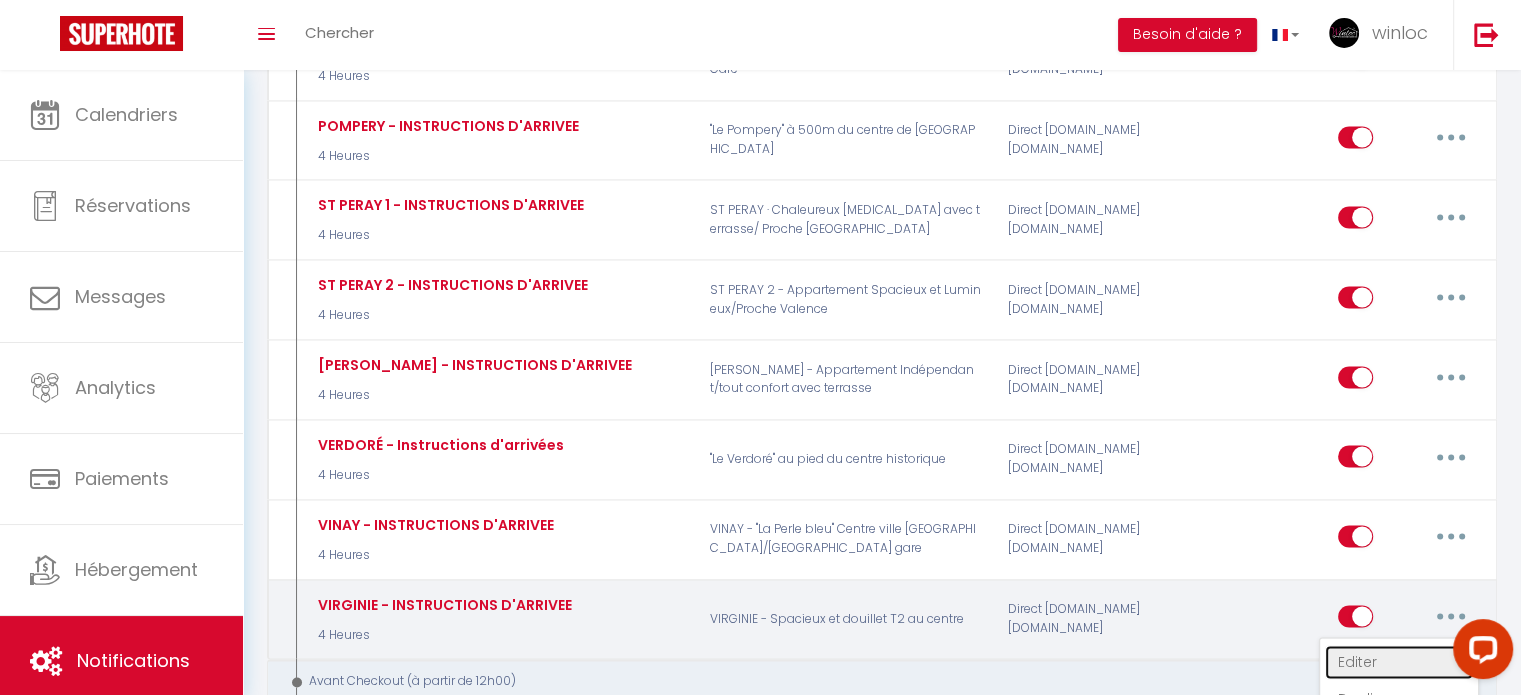 click on "Editer" at bounding box center [1399, 662] 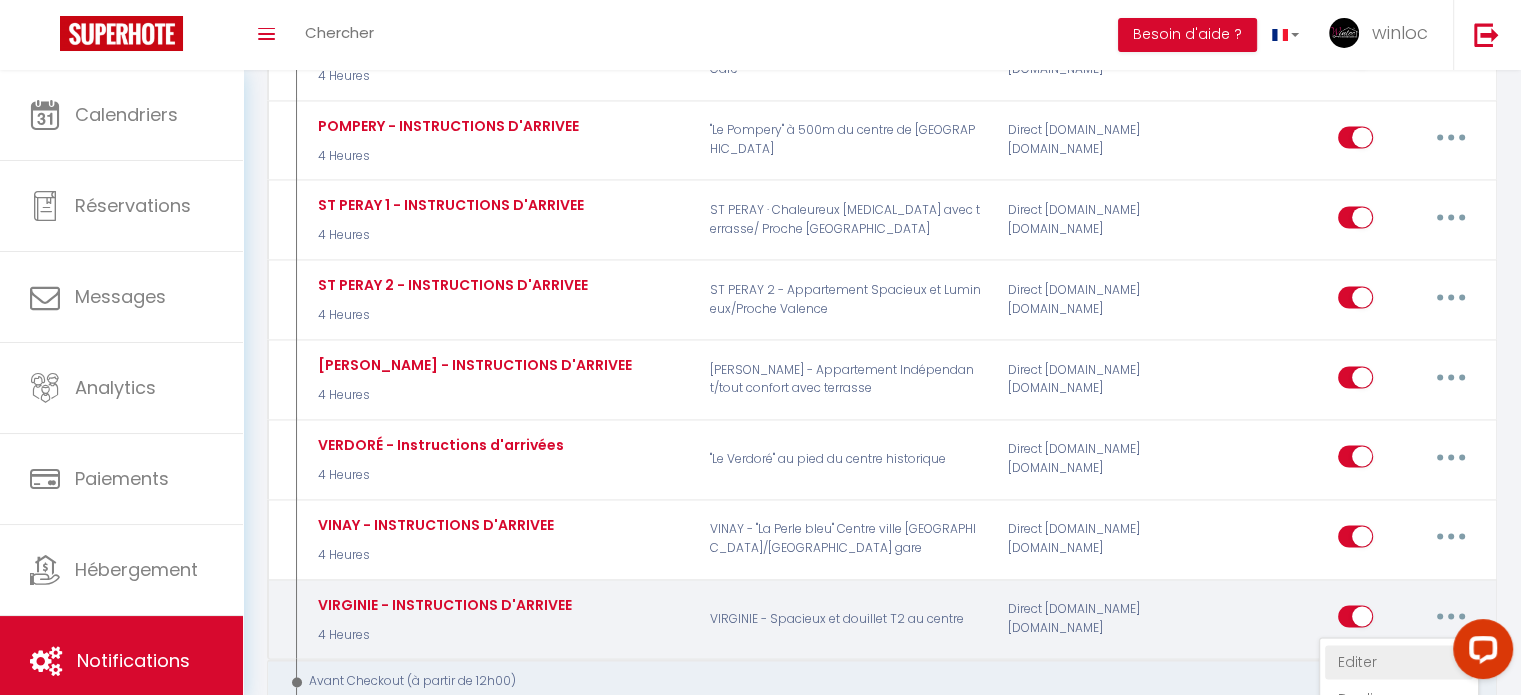 type on "VIRGINIE - INSTRUCTIONS D'ARRIVEE" 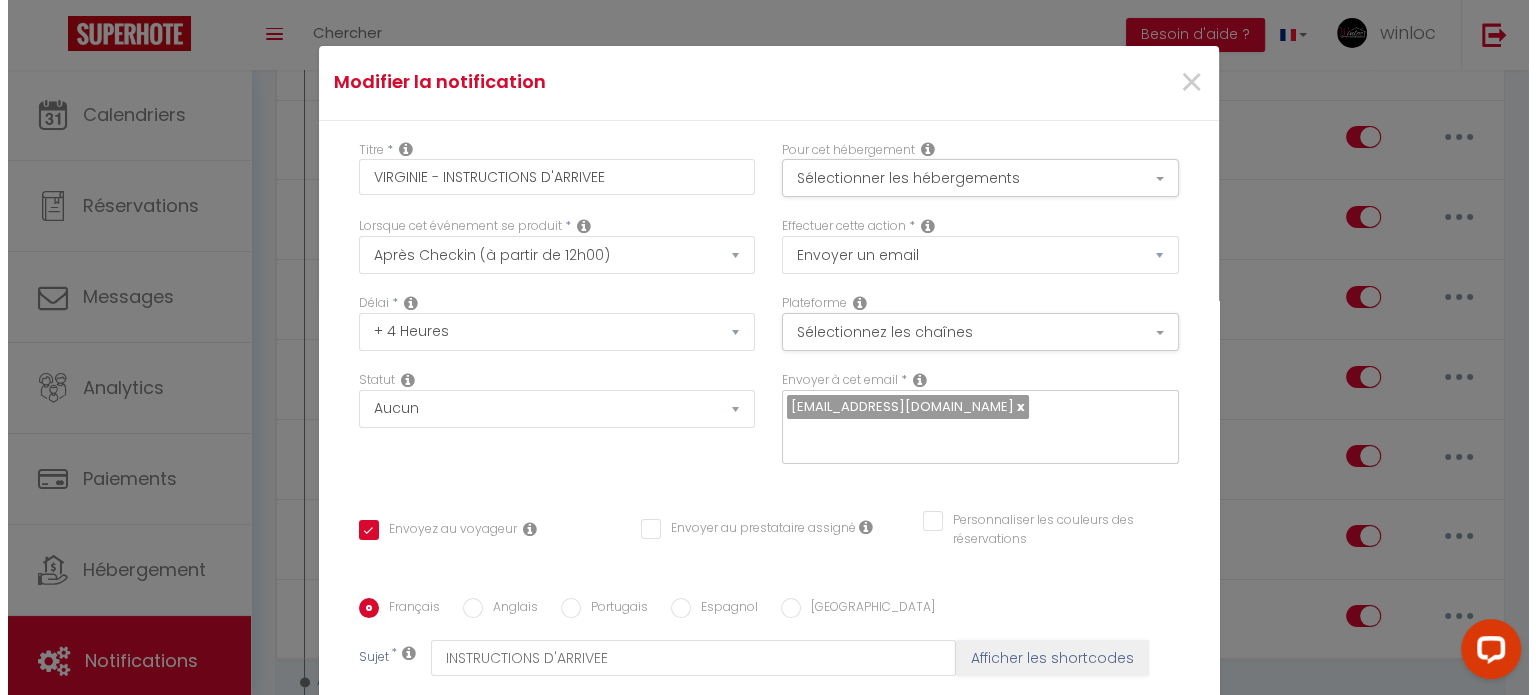 scroll, scrollTop: 3088, scrollLeft: 0, axis: vertical 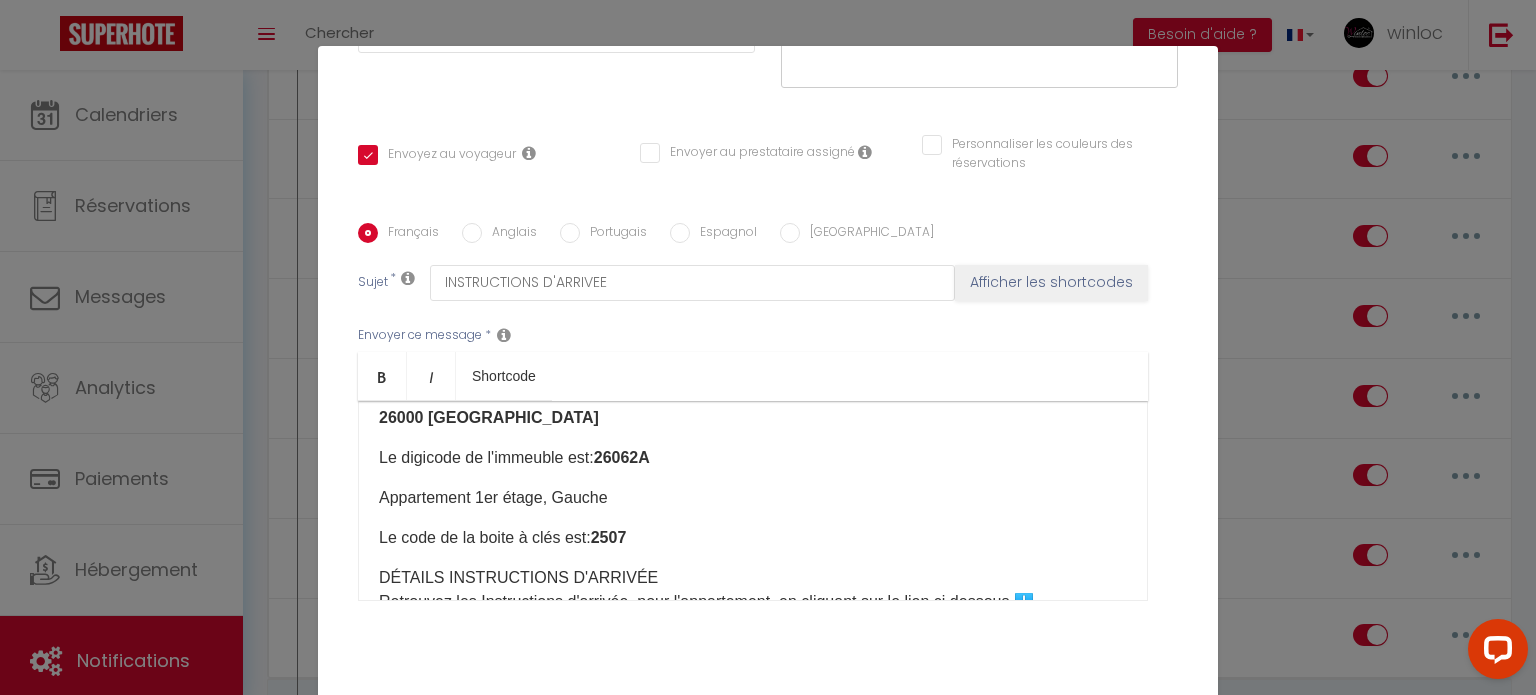 click on "Le code de la boite à clés est:  2507" at bounding box center (753, 538) 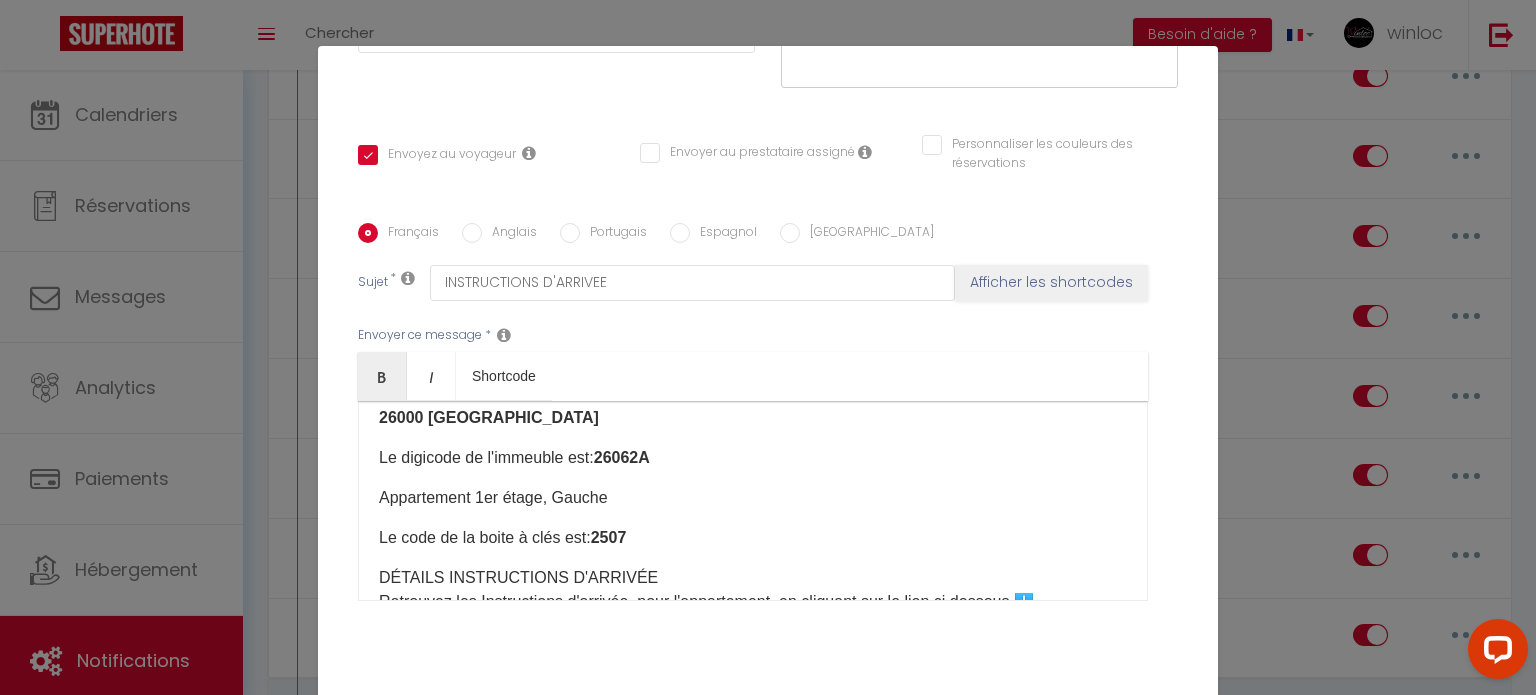 type 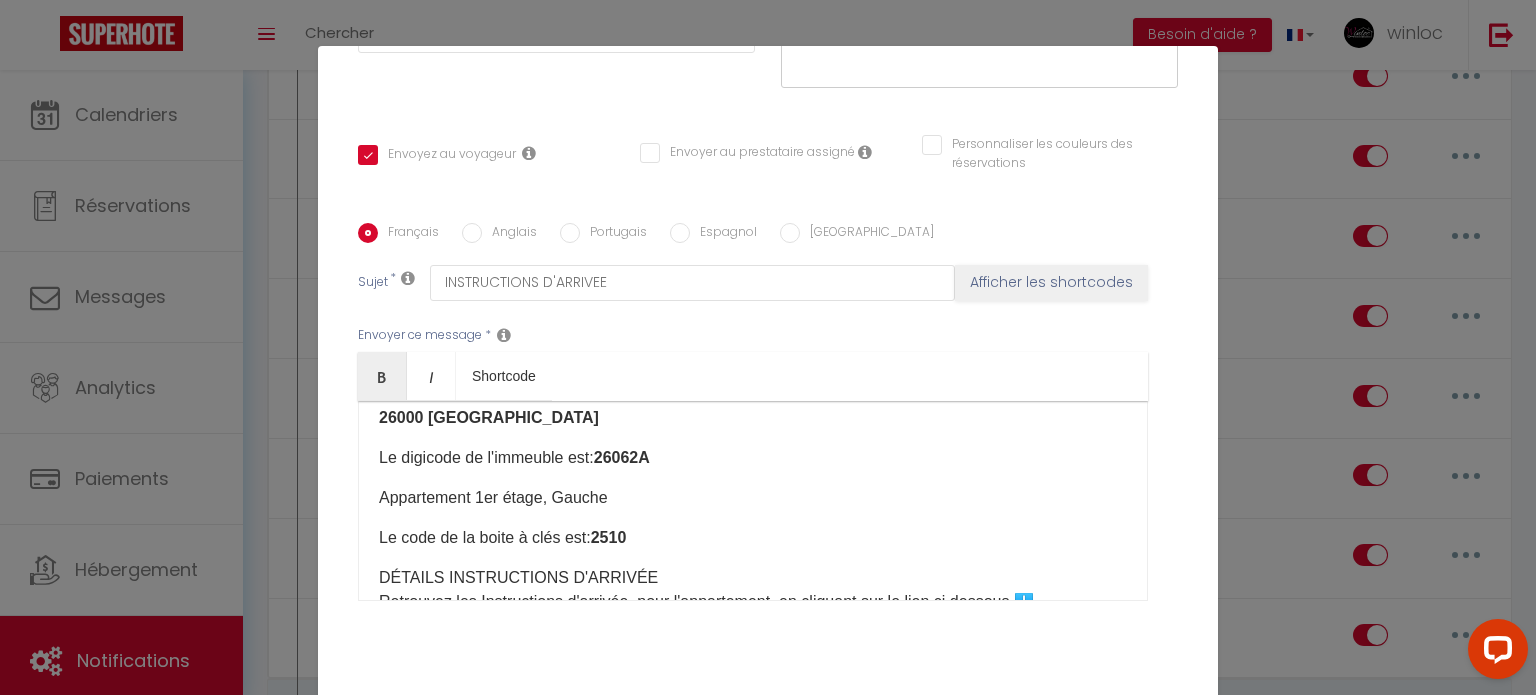 scroll, scrollTop: 396, scrollLeft: 0, axis: vertical 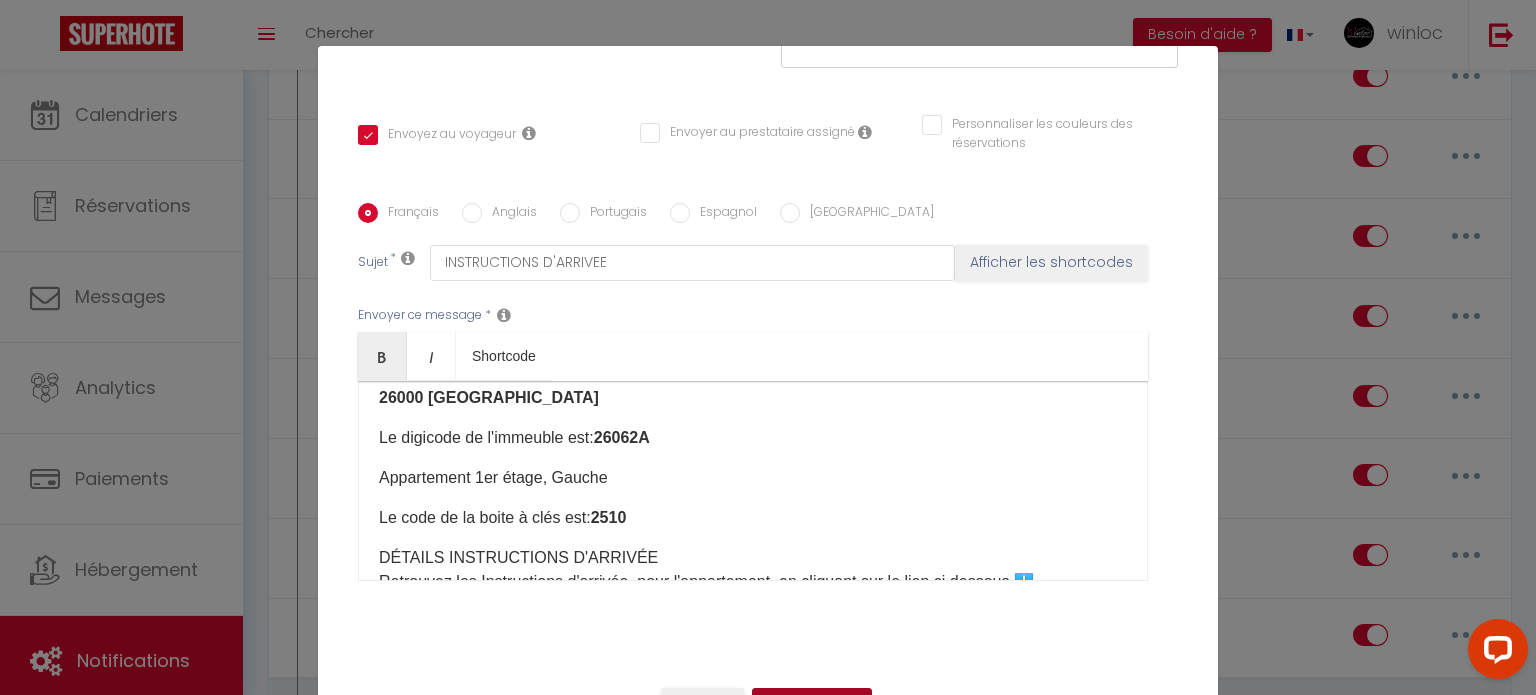 click on "Mettre à jour" at bounding box center (812, 705) 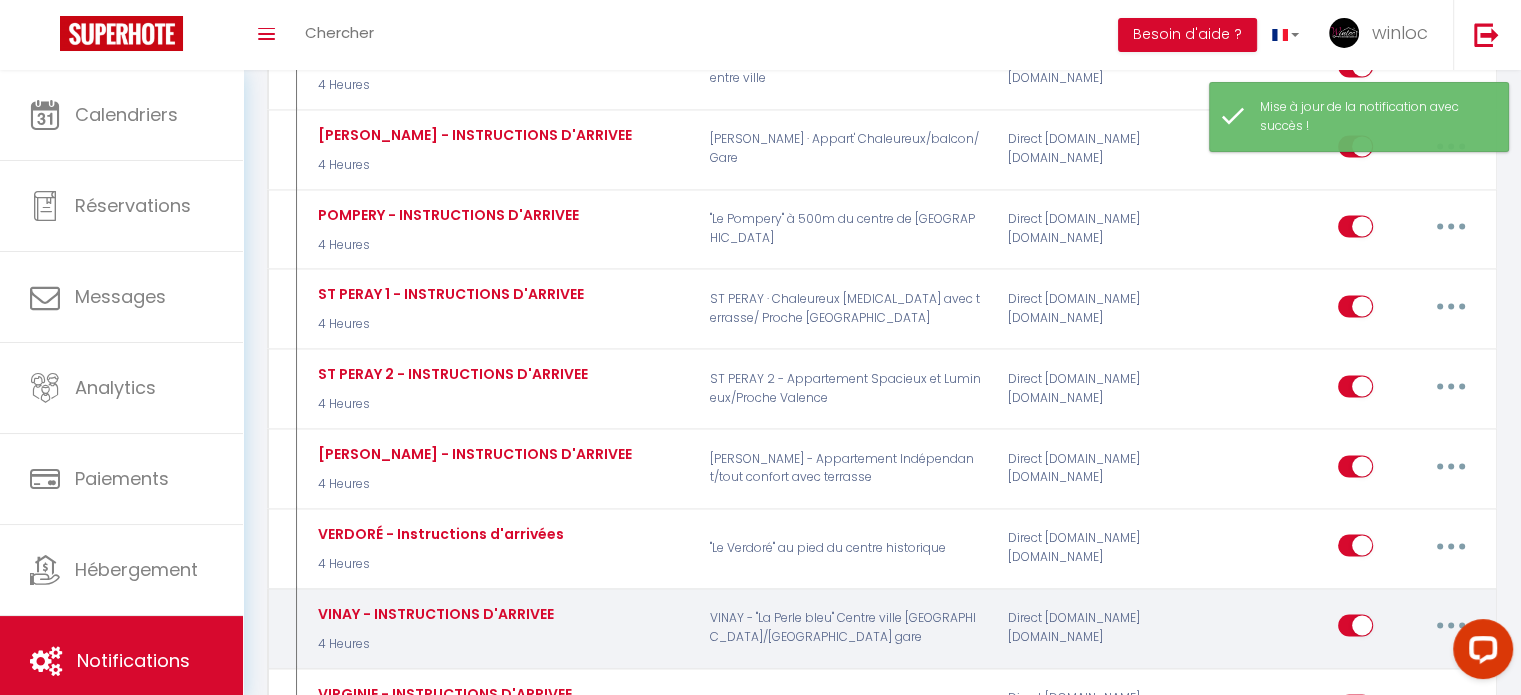 scroll, scrollTop: 3016, scrollLeft: 0, axis: vertical 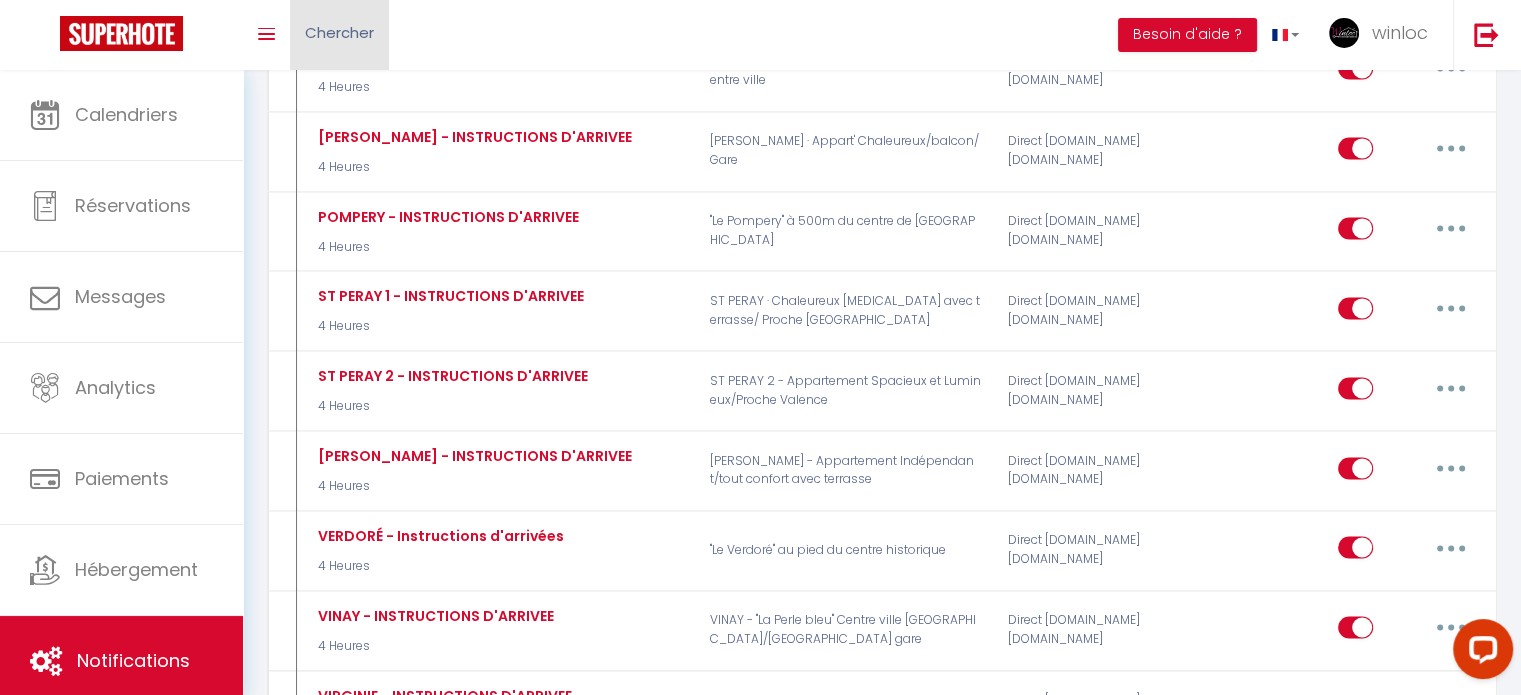 click on "Chercher" at bounding box center (339, 32) 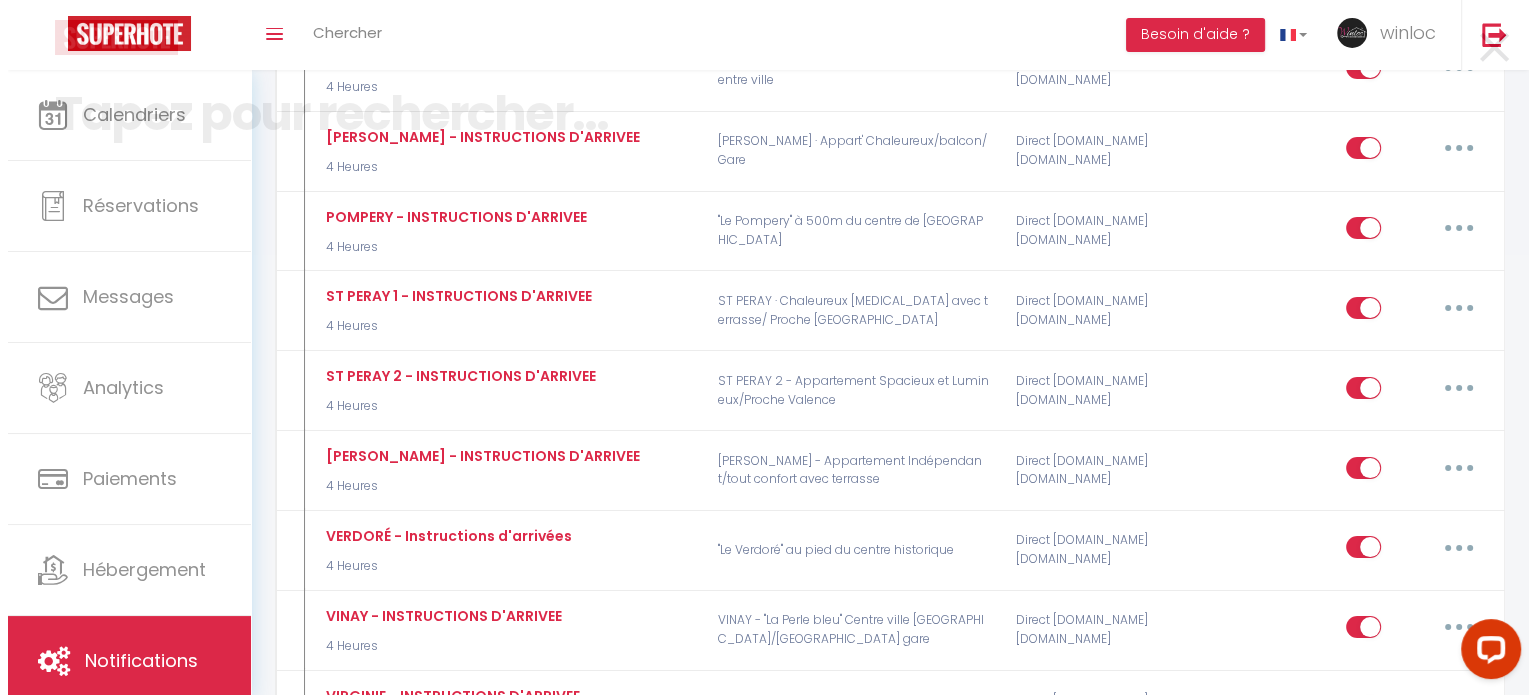 scroll, scrollTop: 2997, scrollLeft: 0, axis: vertical 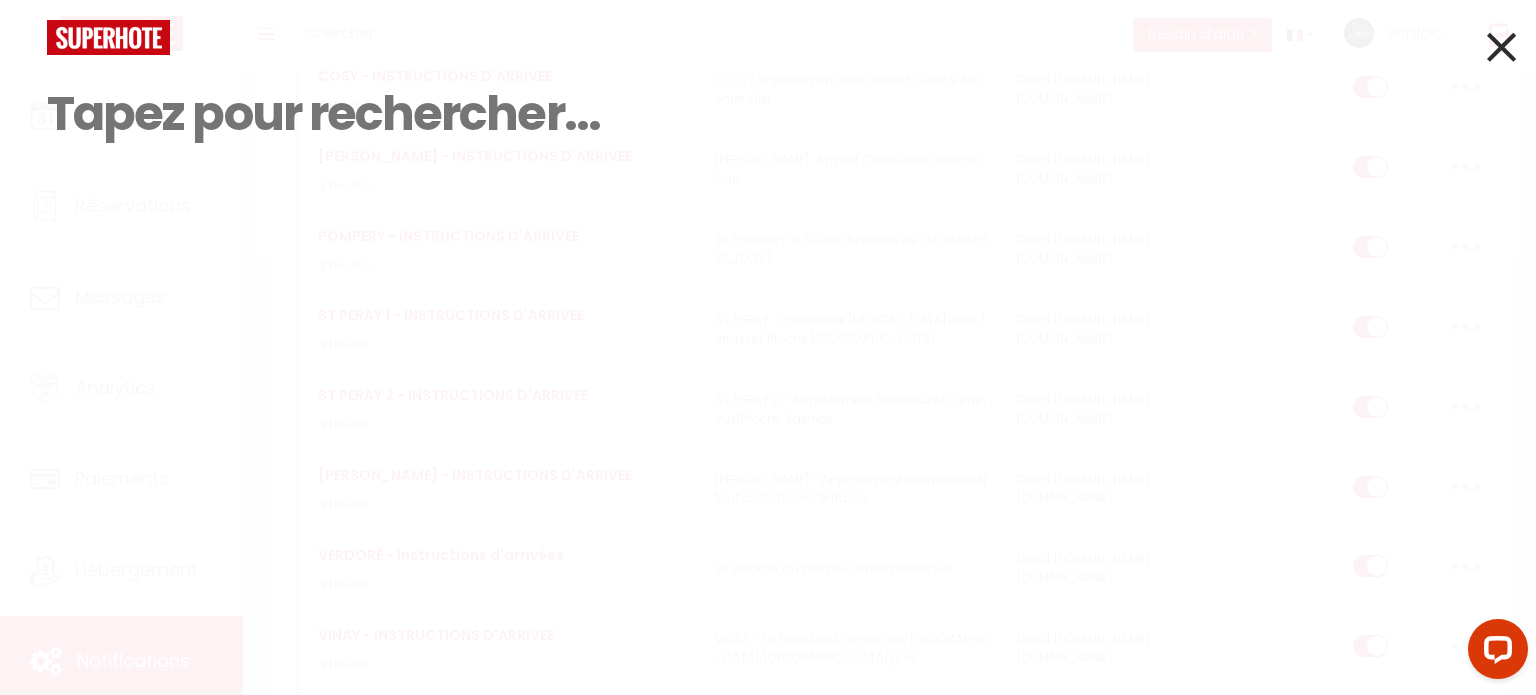 click at bounding box center [768, 114] 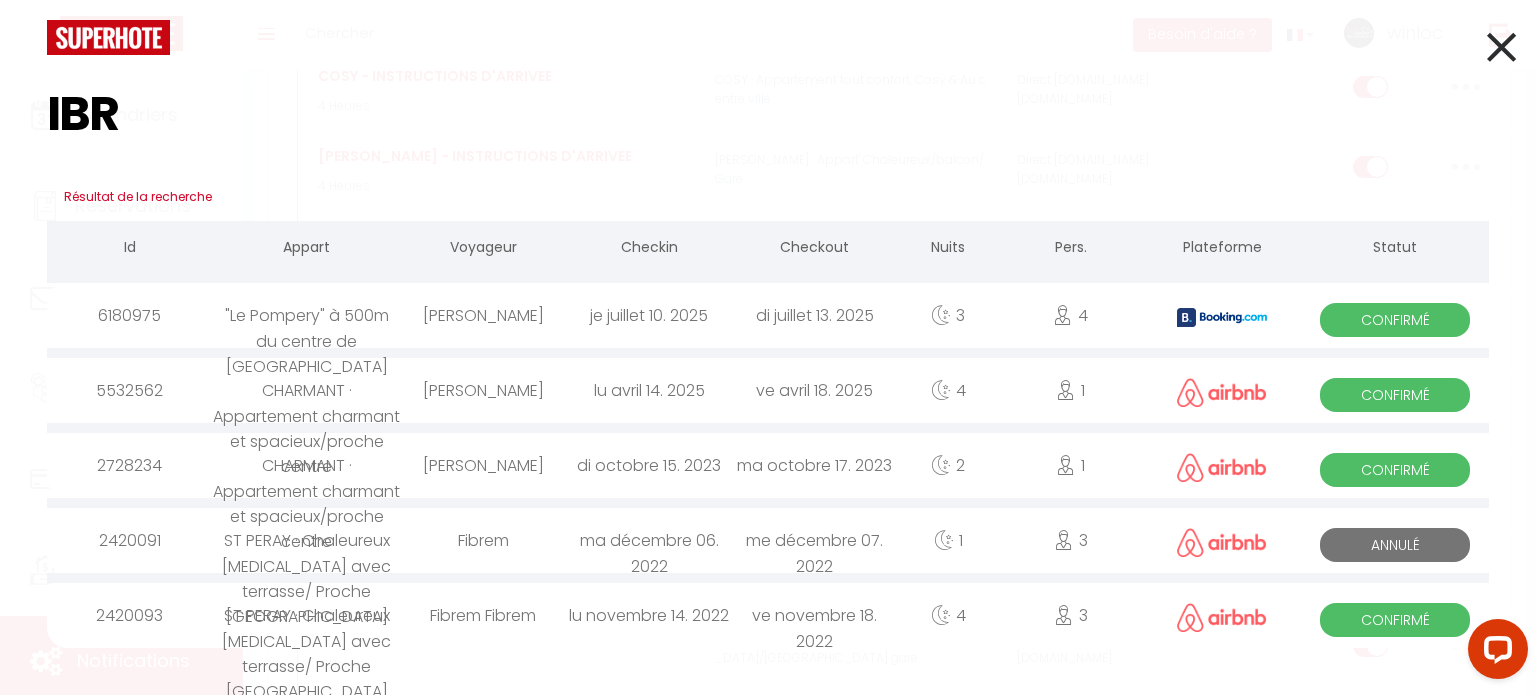 type on "IBR" 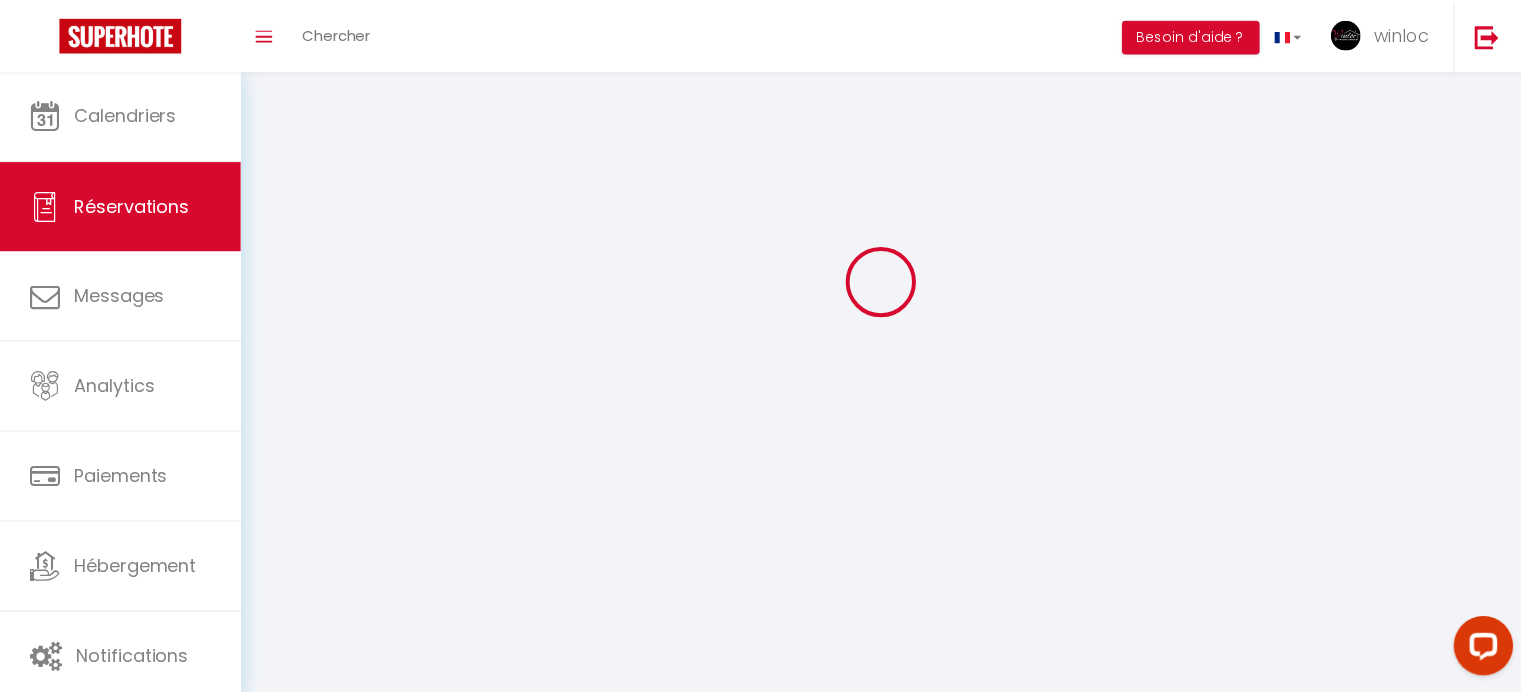 scroll, scrollTop: 0, scrollLeft: 0, axis: both 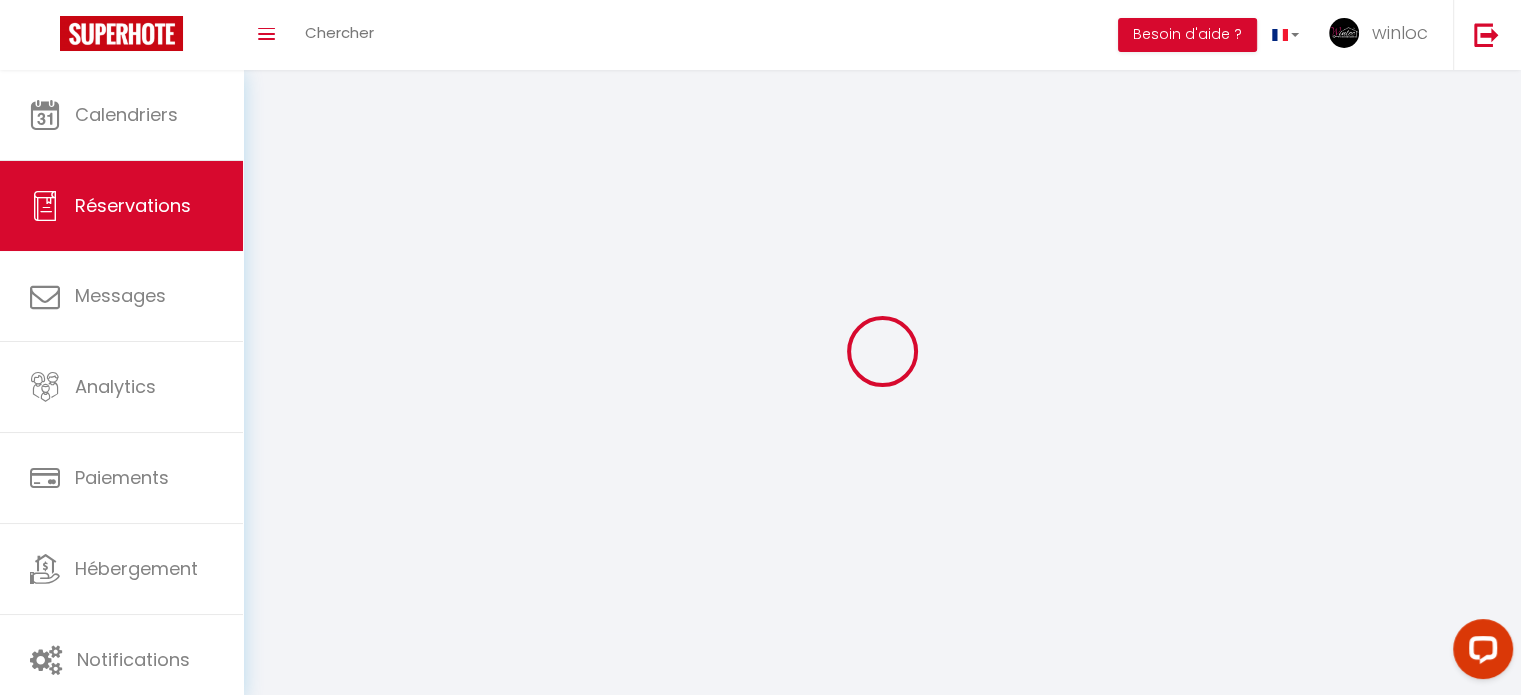 type on "ASSOUMANI" 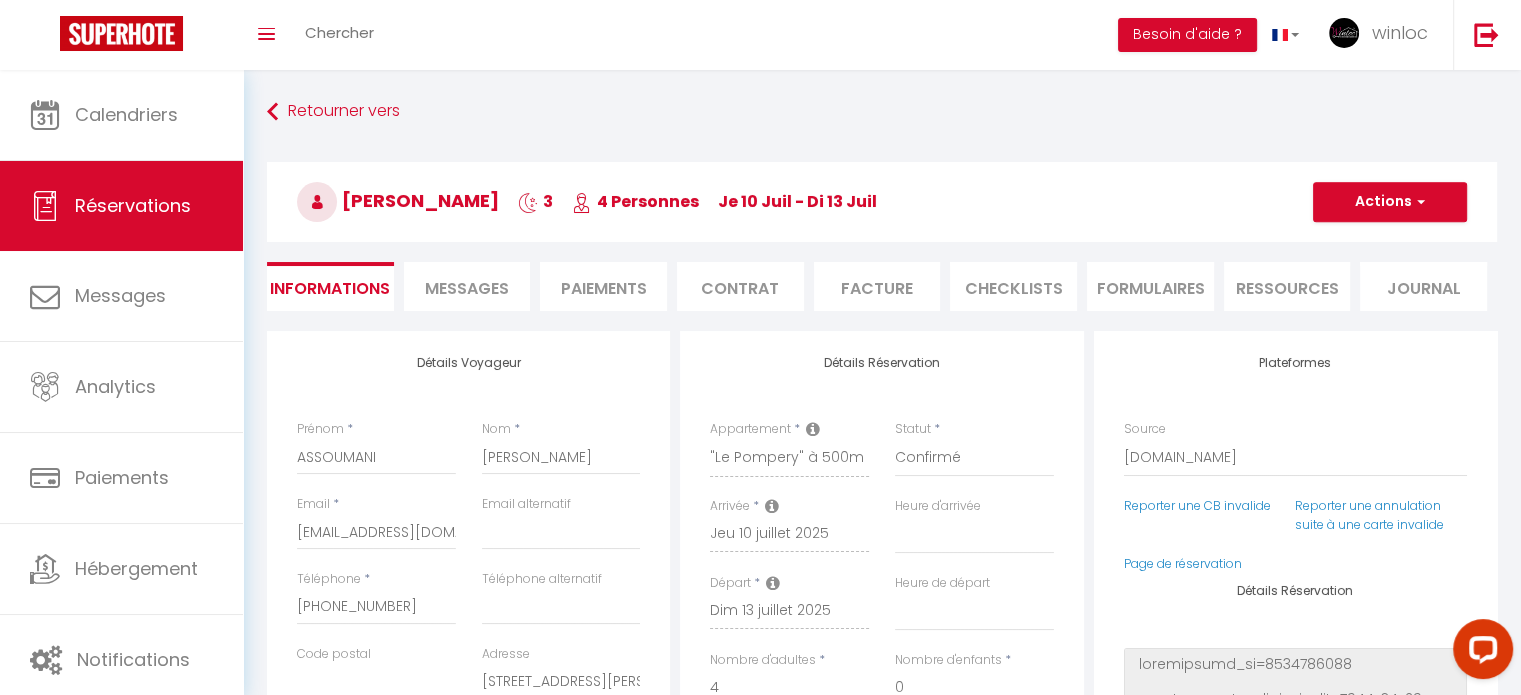 type on "25" 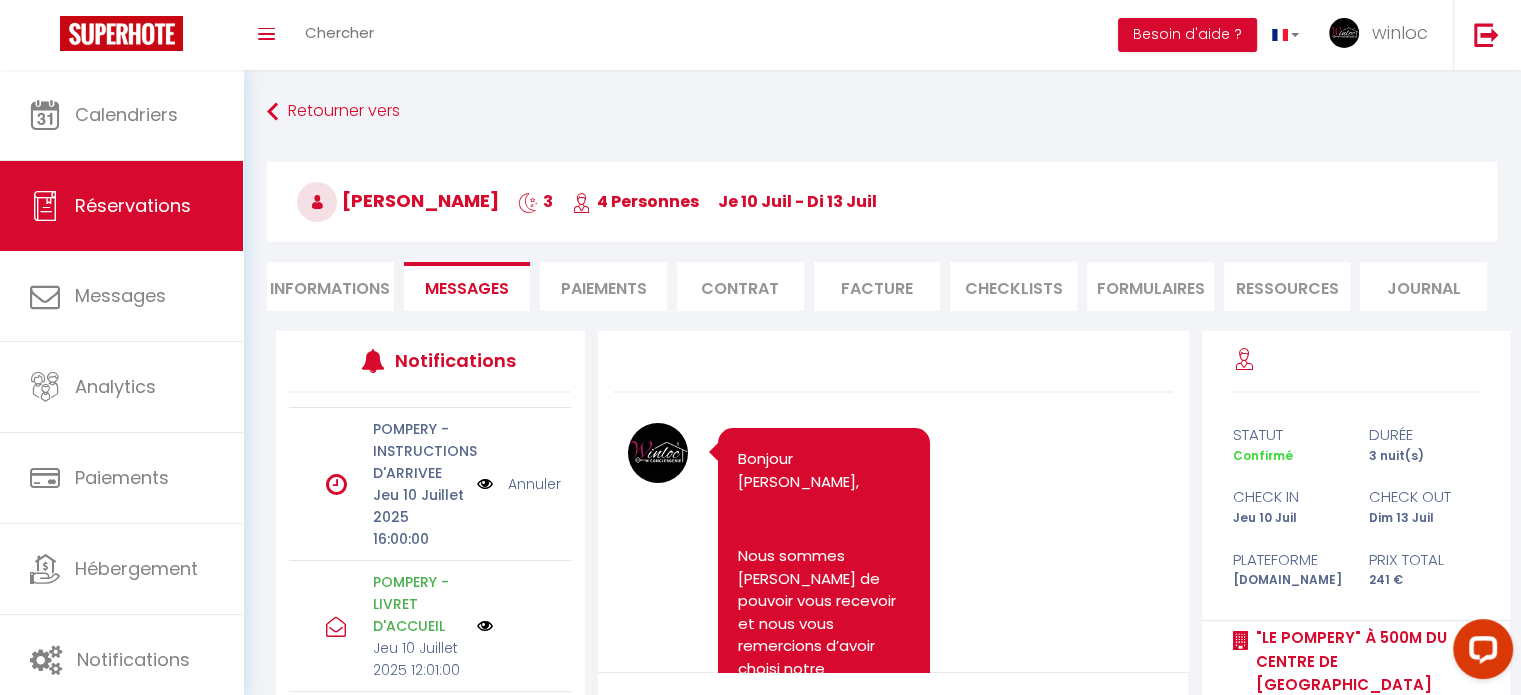 scroll, scrollTop: 172, scrollLeft: 0, axis: vertical 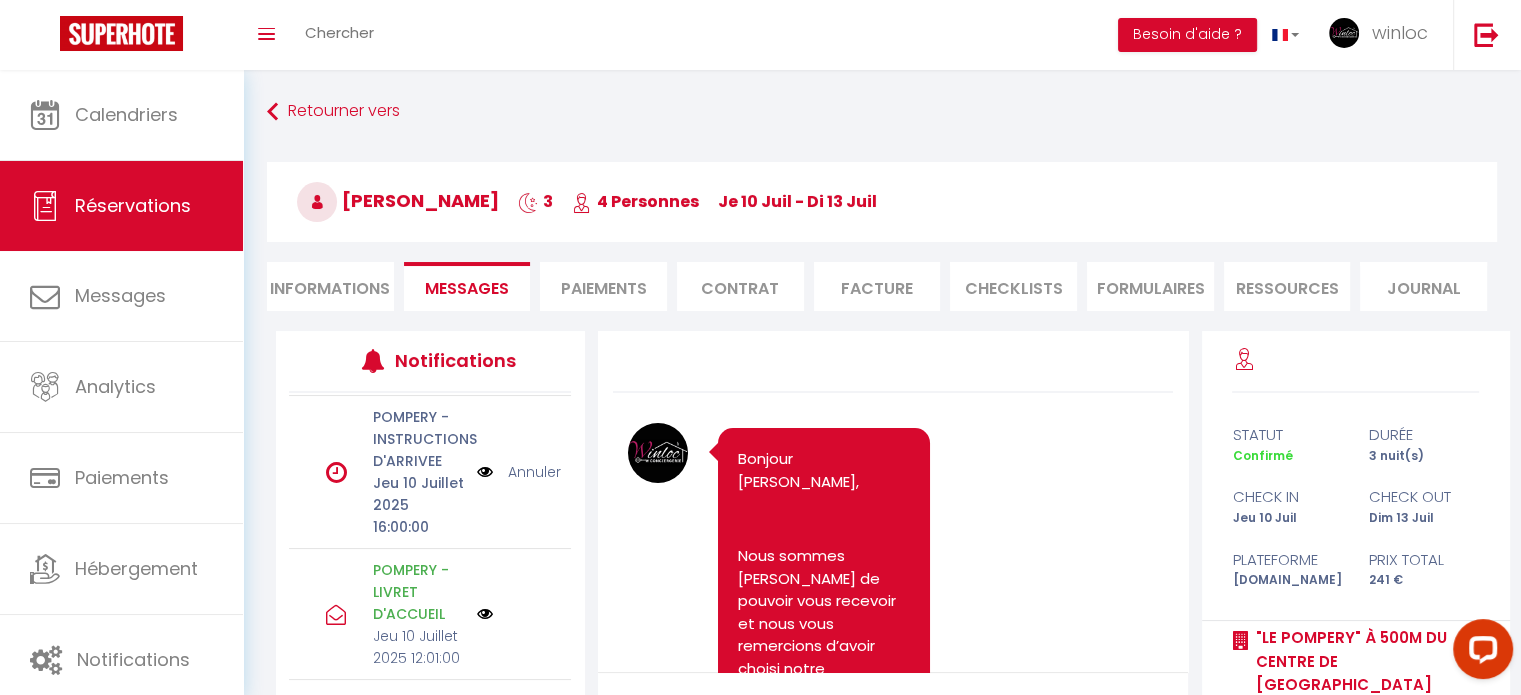 click on "Annuler" at bounding box center [534, 472] 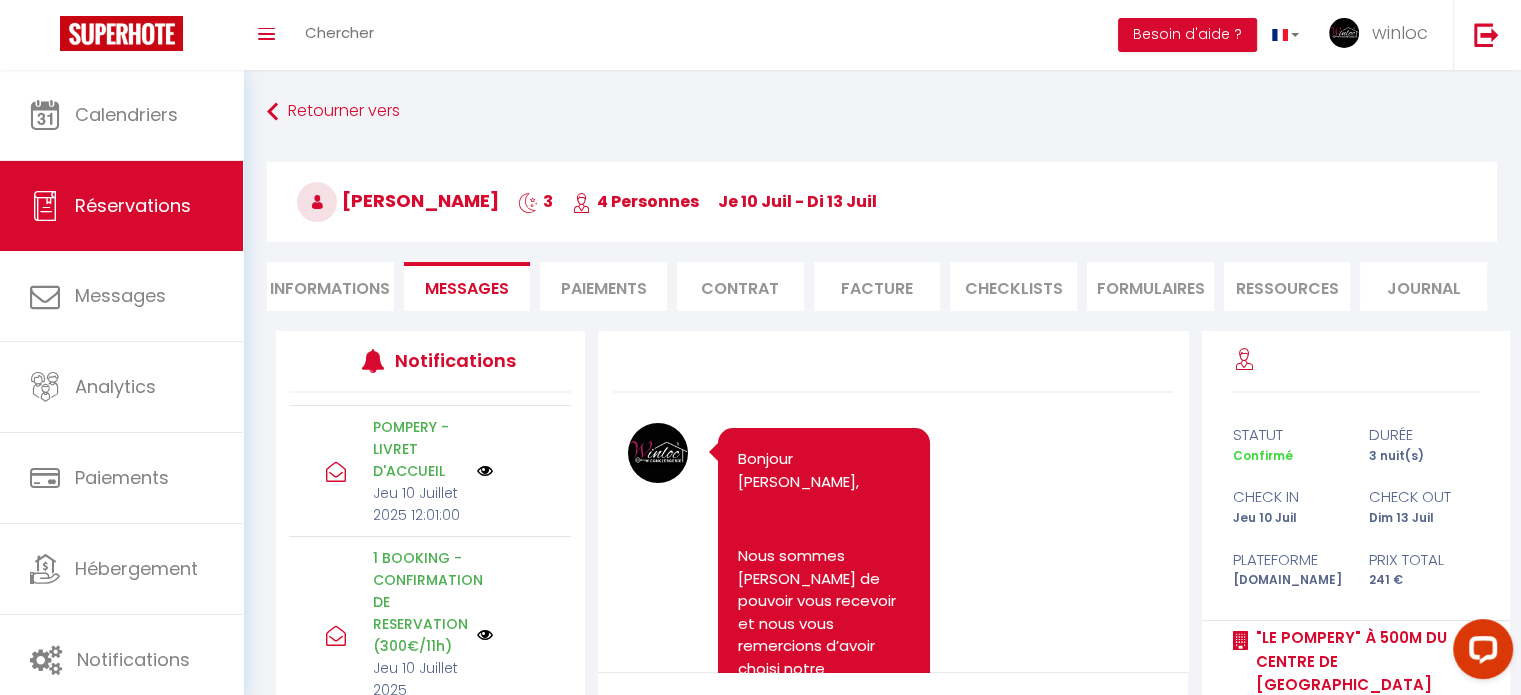 scroll, scrollTop: 140, scrollLeft: 0, axis: vertical 